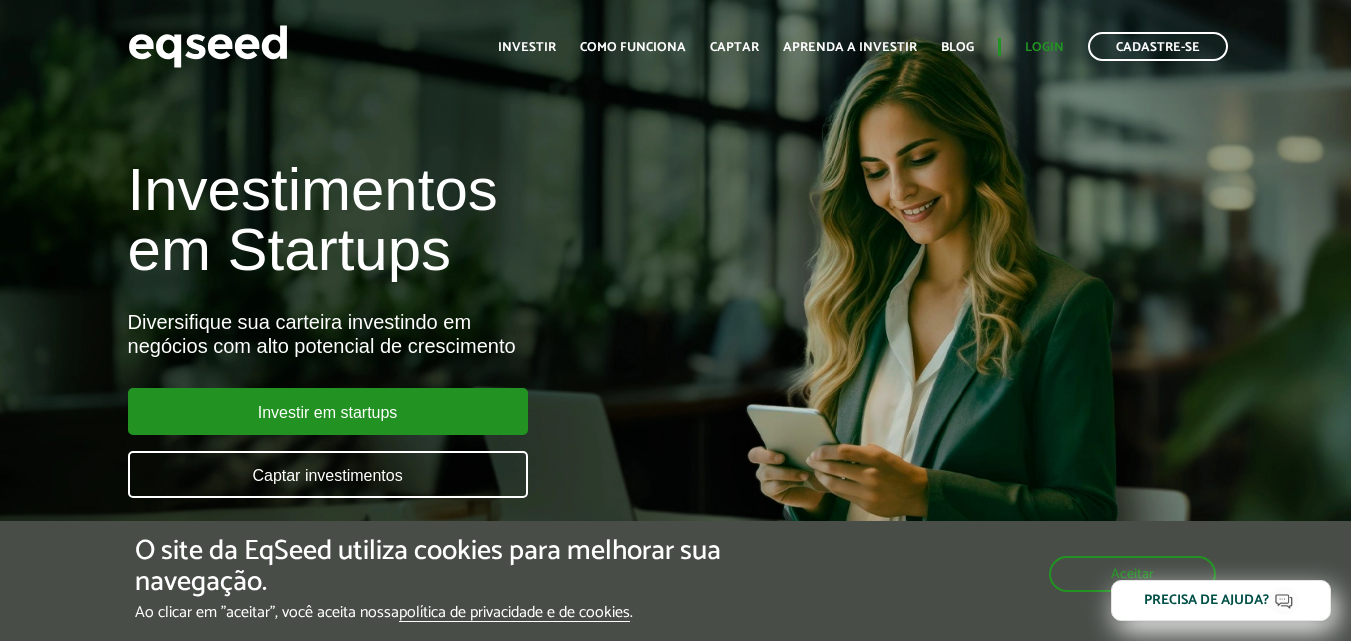 scroll, scrollTop: 0, scrollLeft: 0, axis: both 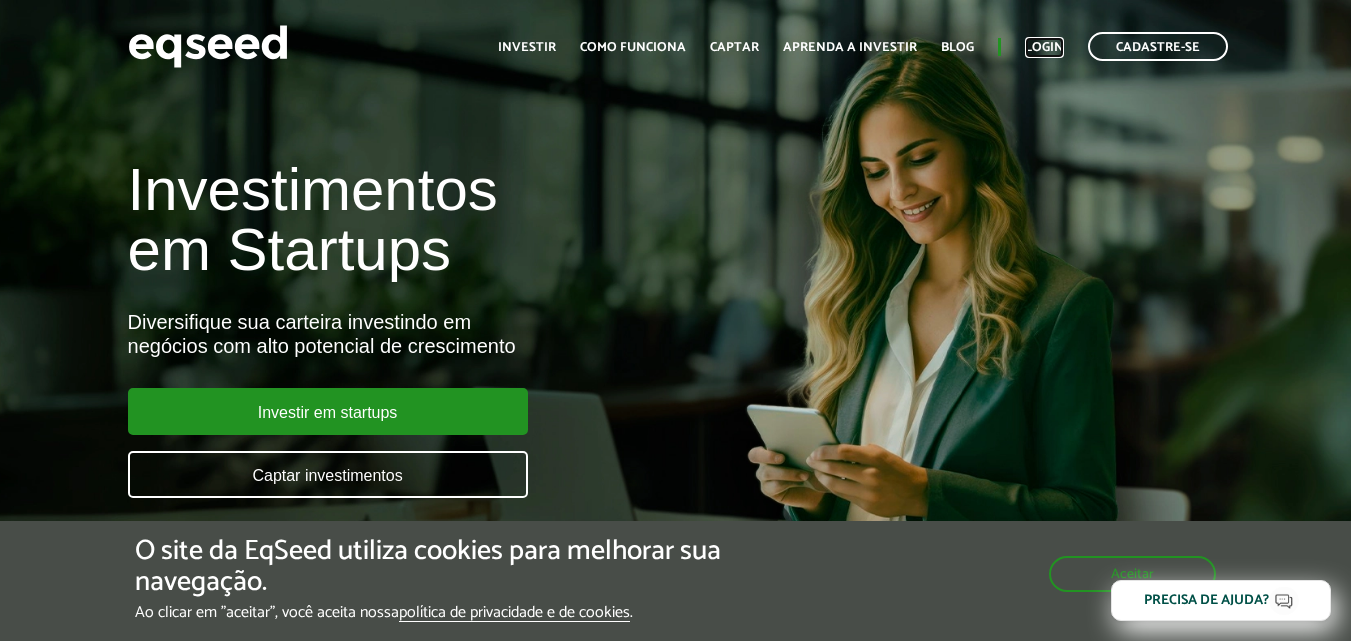 click on "Login" at bounding box center (1044, 47) 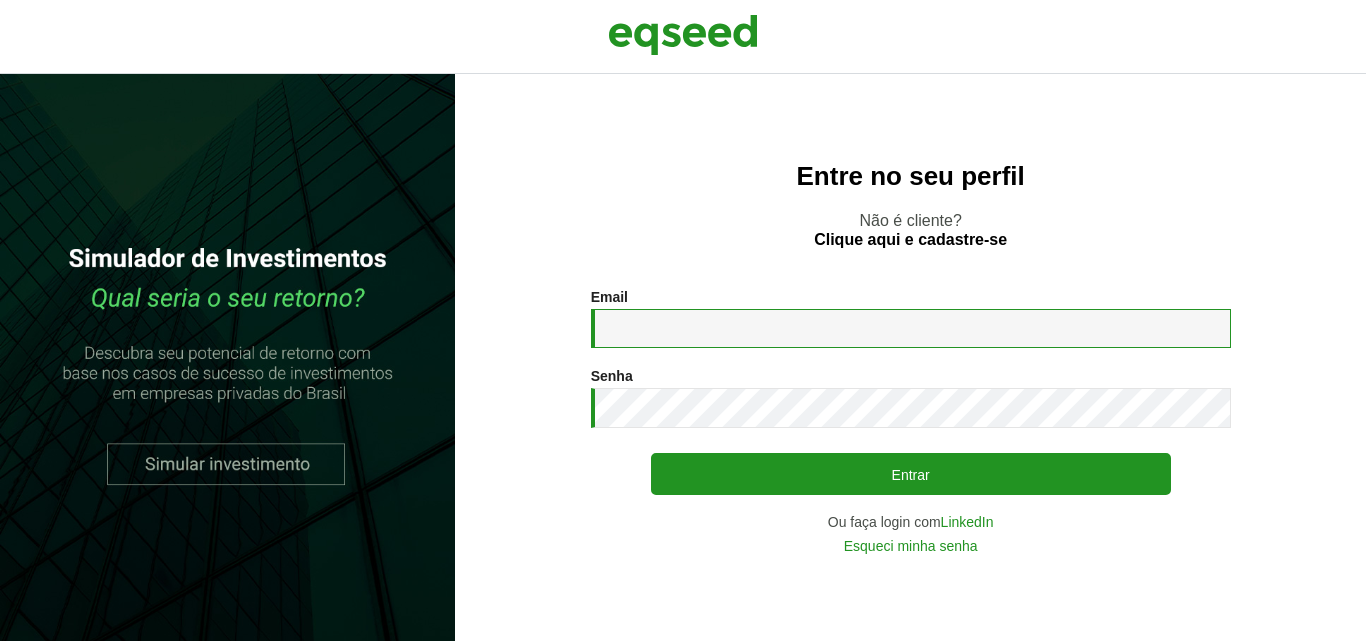 click on "Email  *" at bounding box center [911, 328] 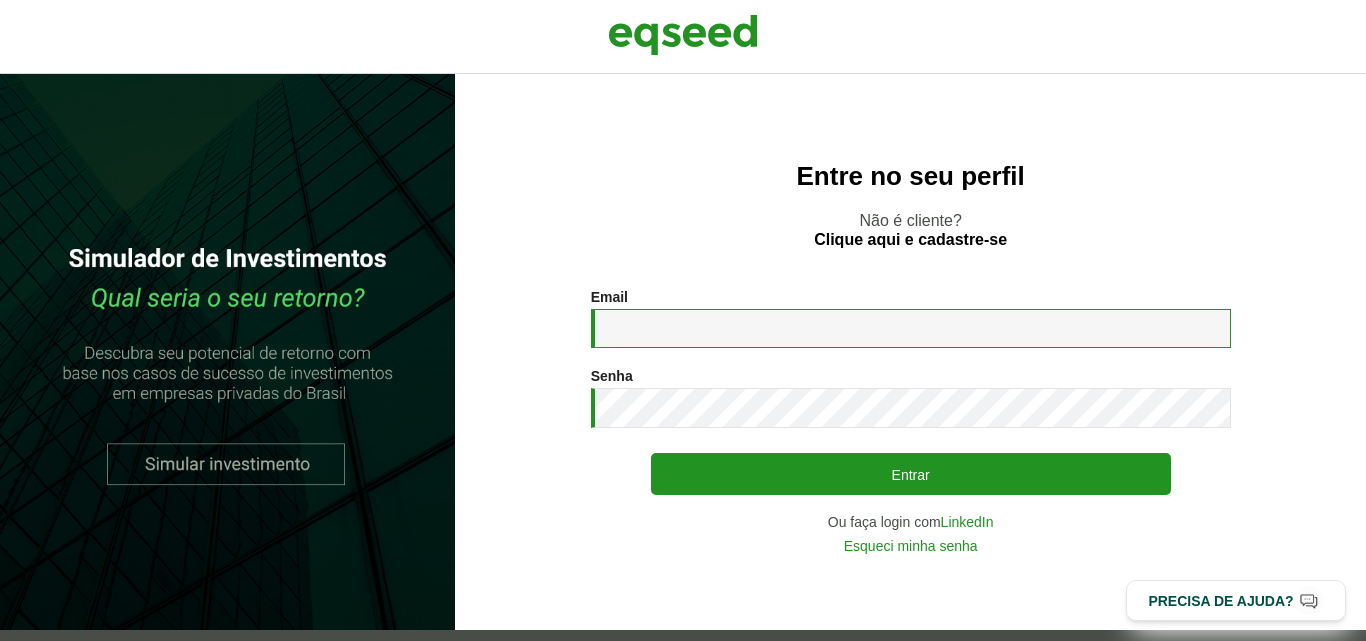 click on "Email  *" at bounding box center [911, 328] 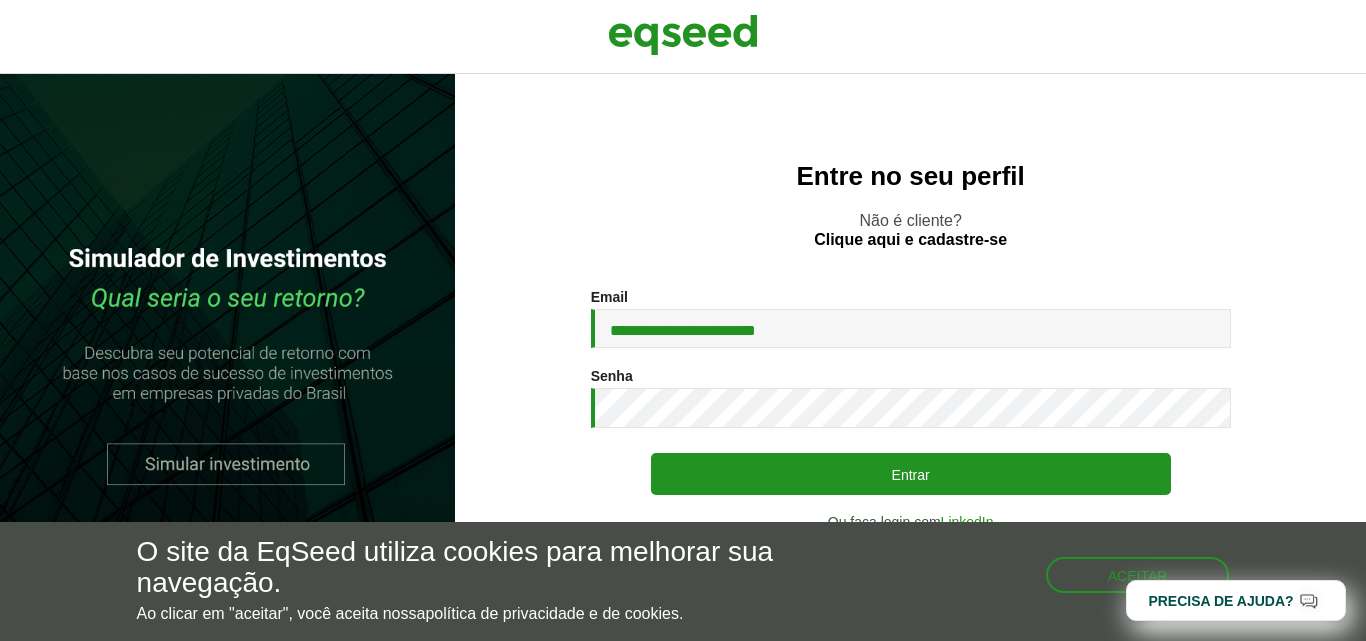 scroll, scrollTop: 0, scrollLeft: 0, axis: both 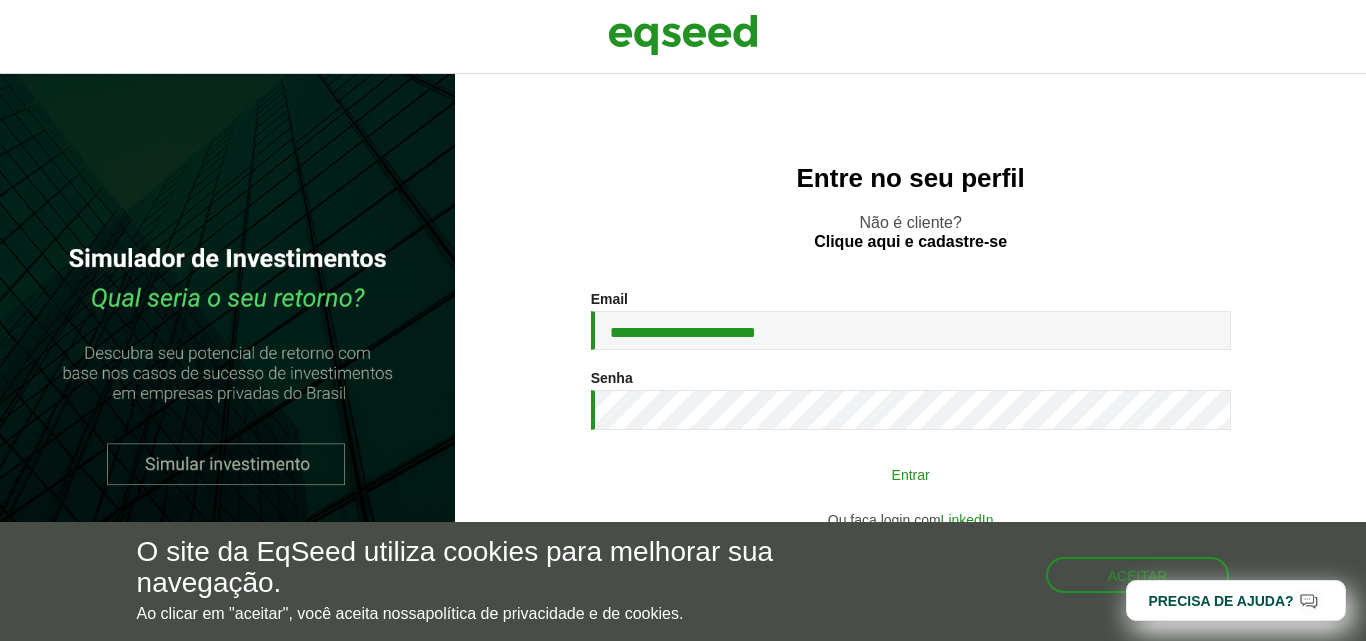 click on "Entrar" at bounding box center [911, 474] 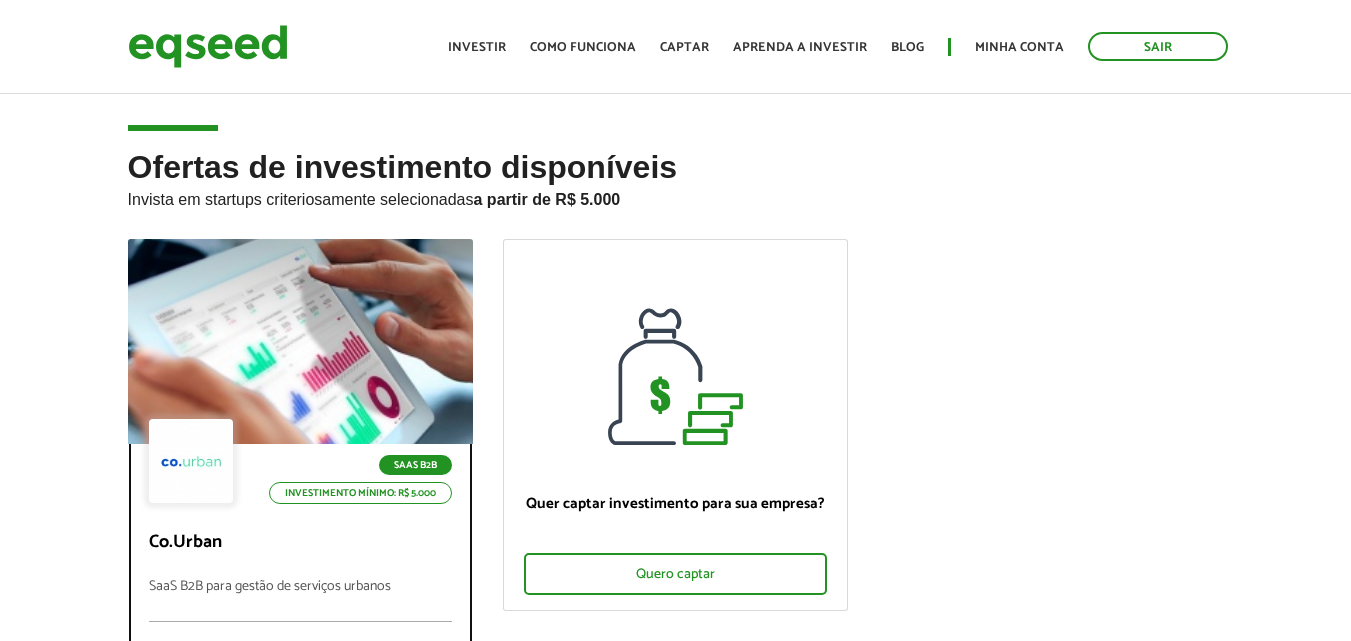 click on "SaaS B2B" at bounding box center [415, 465] 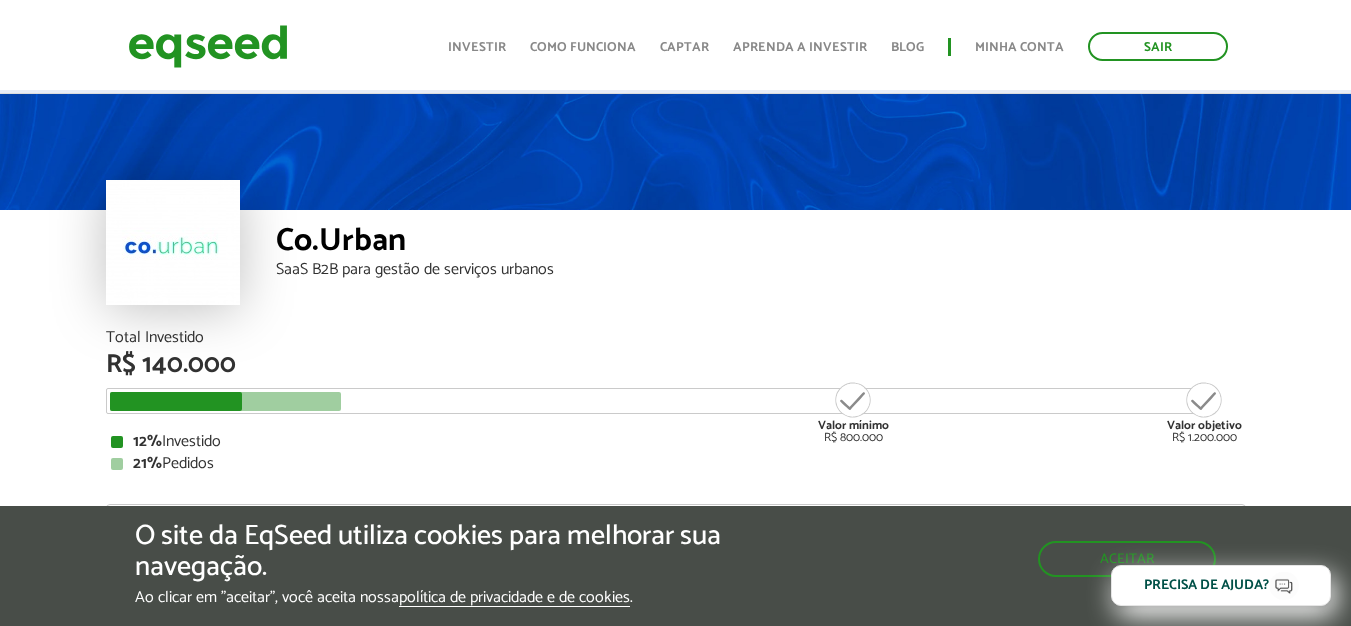 scroll, scrollTop: 4, scrollLeft: 0, axis: vertical 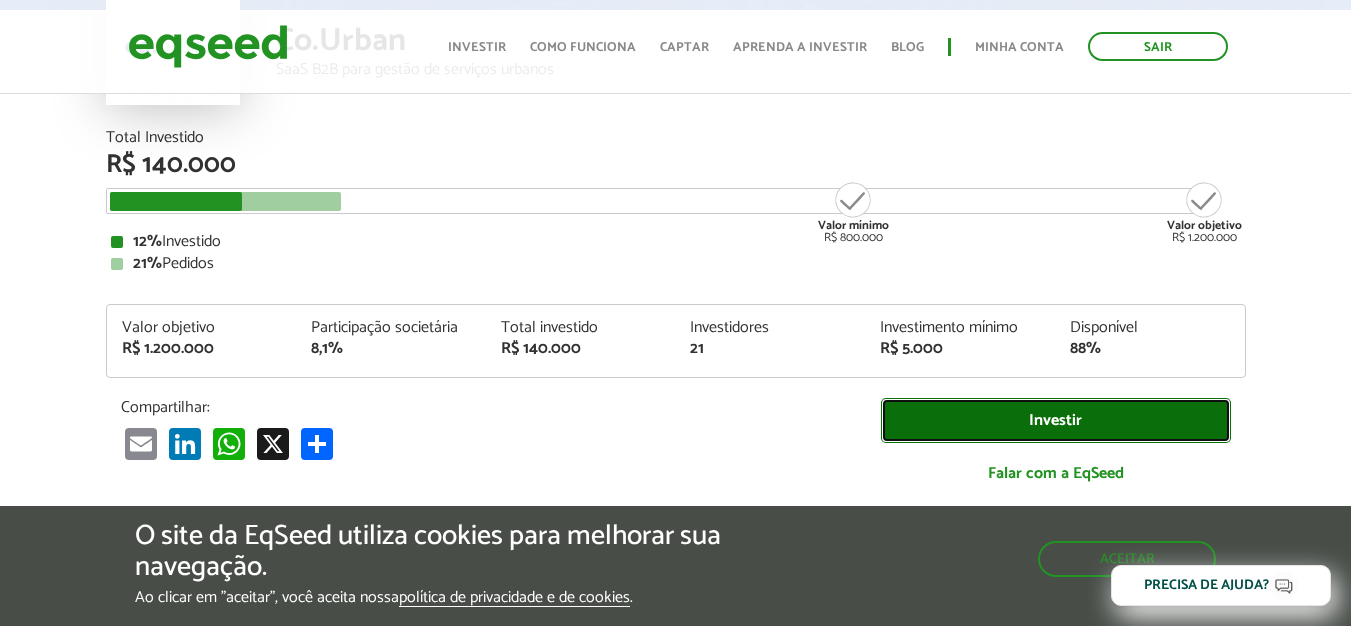 click on "Investir" at bounding box center [1056, 420] 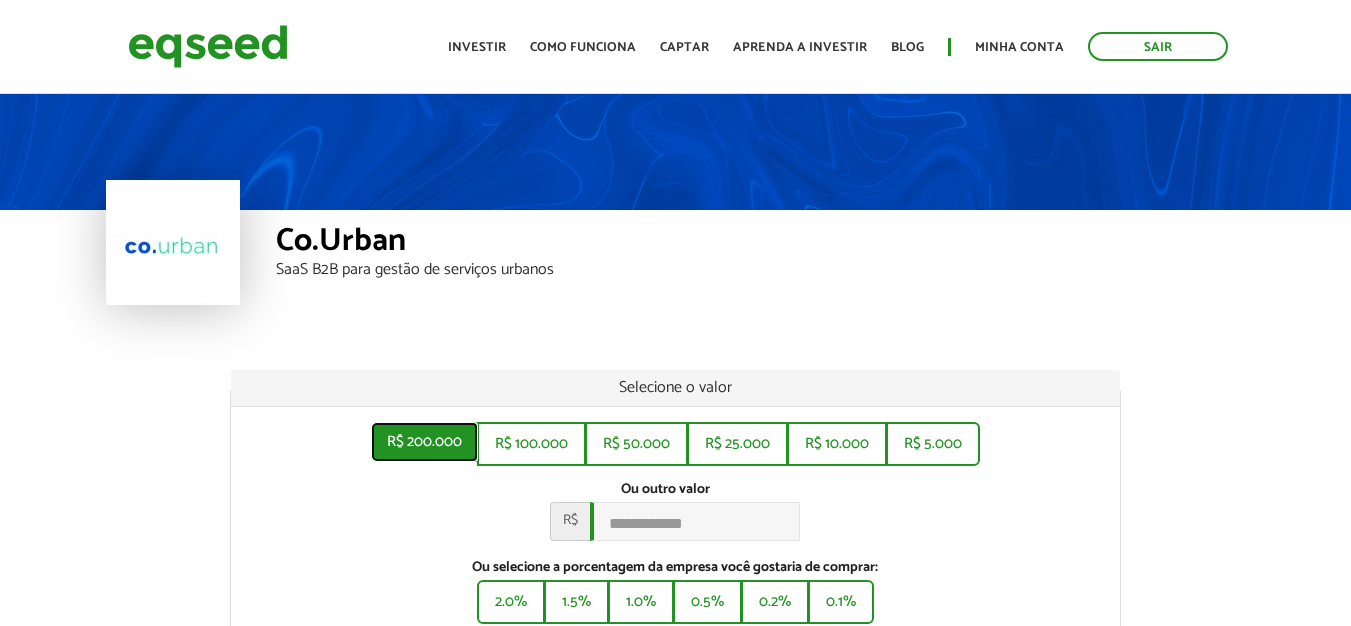 click on "R$ 200.000" at bounding box center [424, 442] 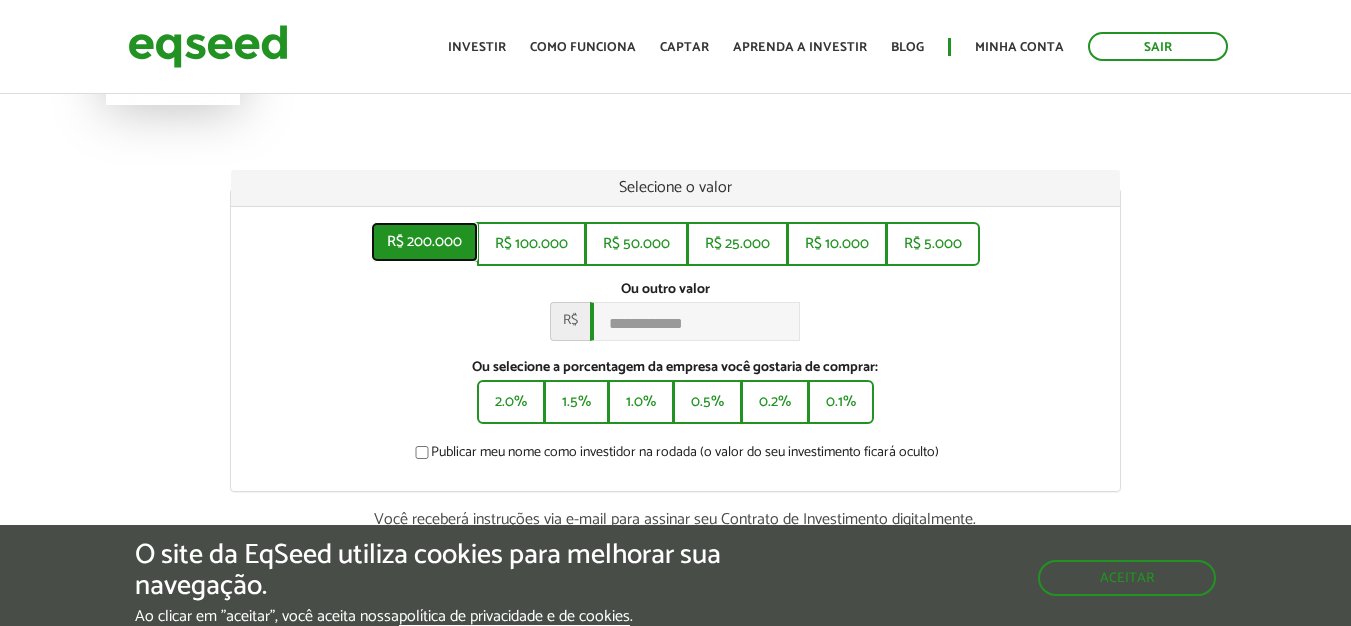 scroll, scrollTop: 0, scrollLeft: 0, axis: both 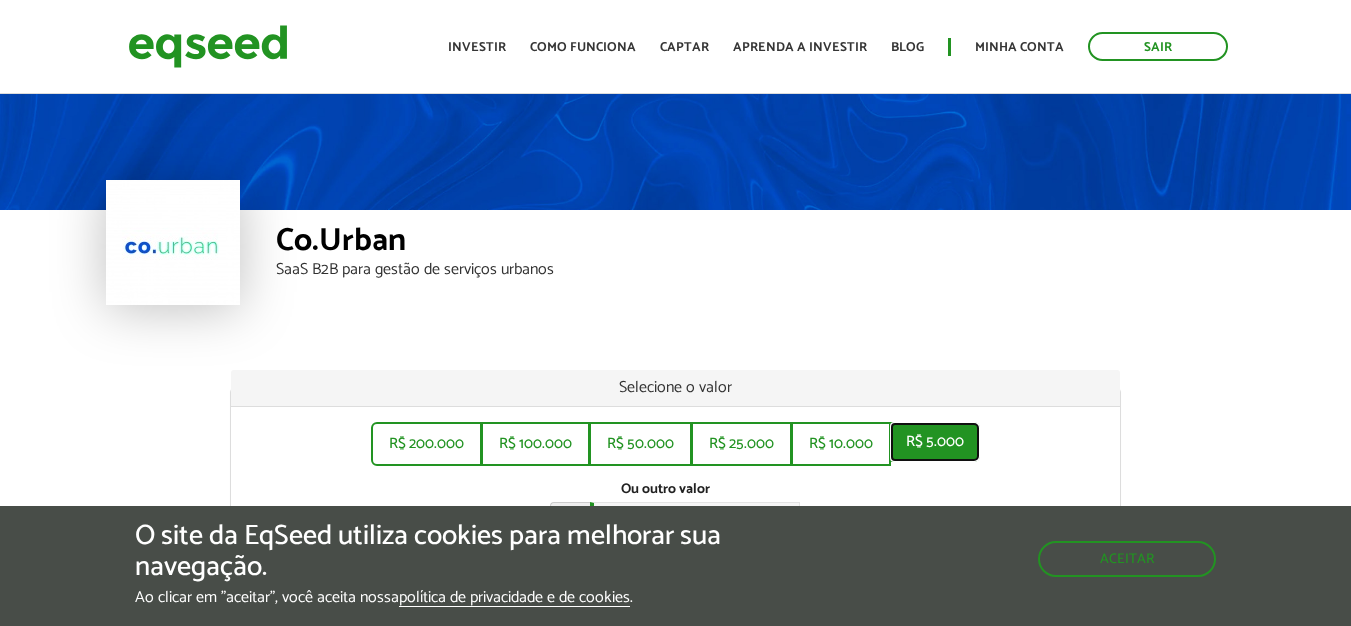 click on "R$ 5.000" at bounding box center [935, 442] 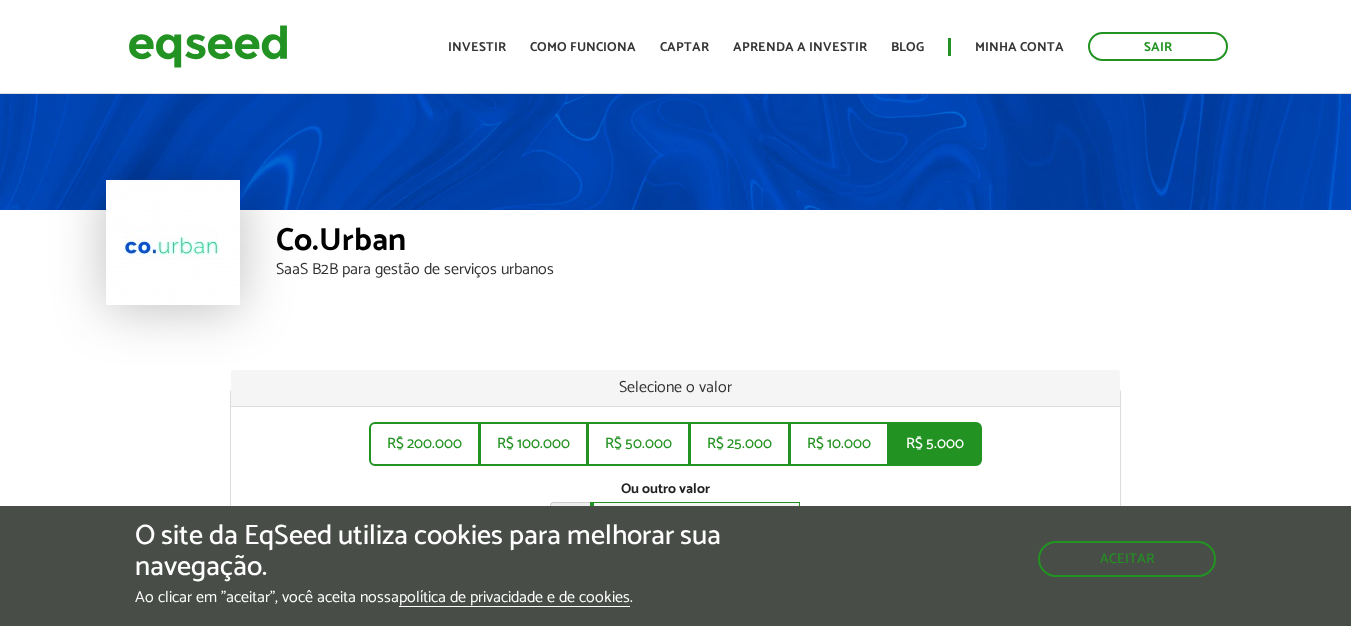 type on "*****" 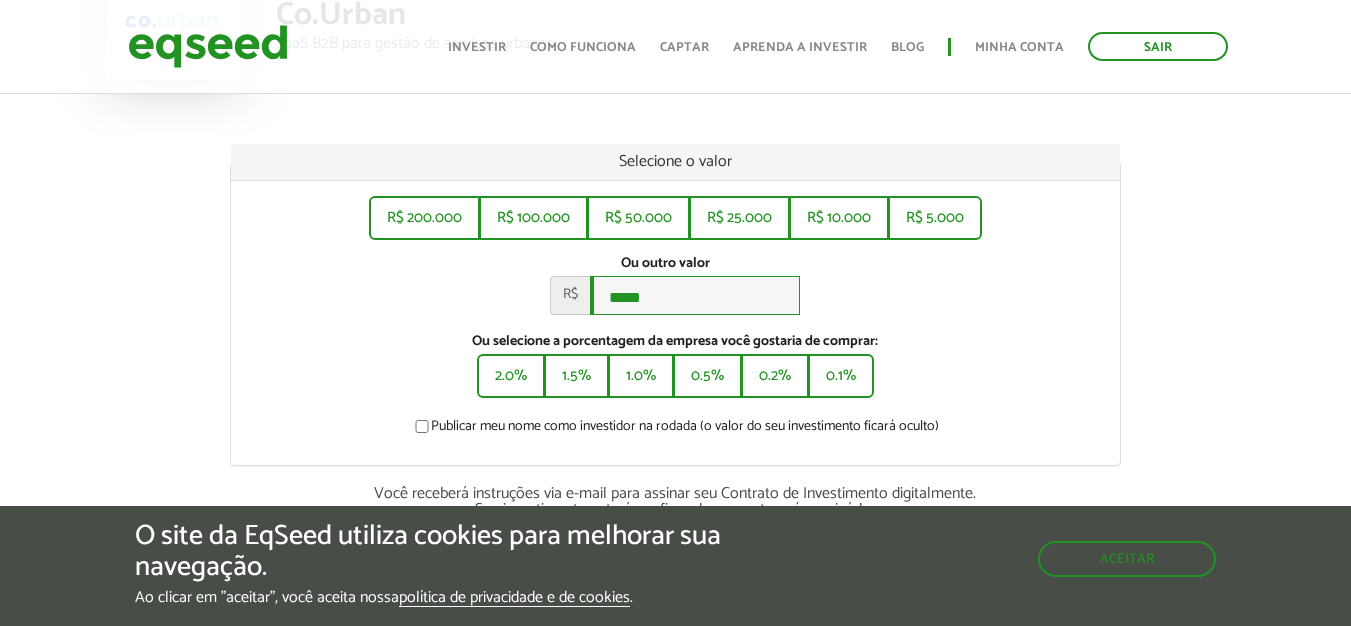 scroll, scrollTop: 0, scrollLeft: 0, axis: both 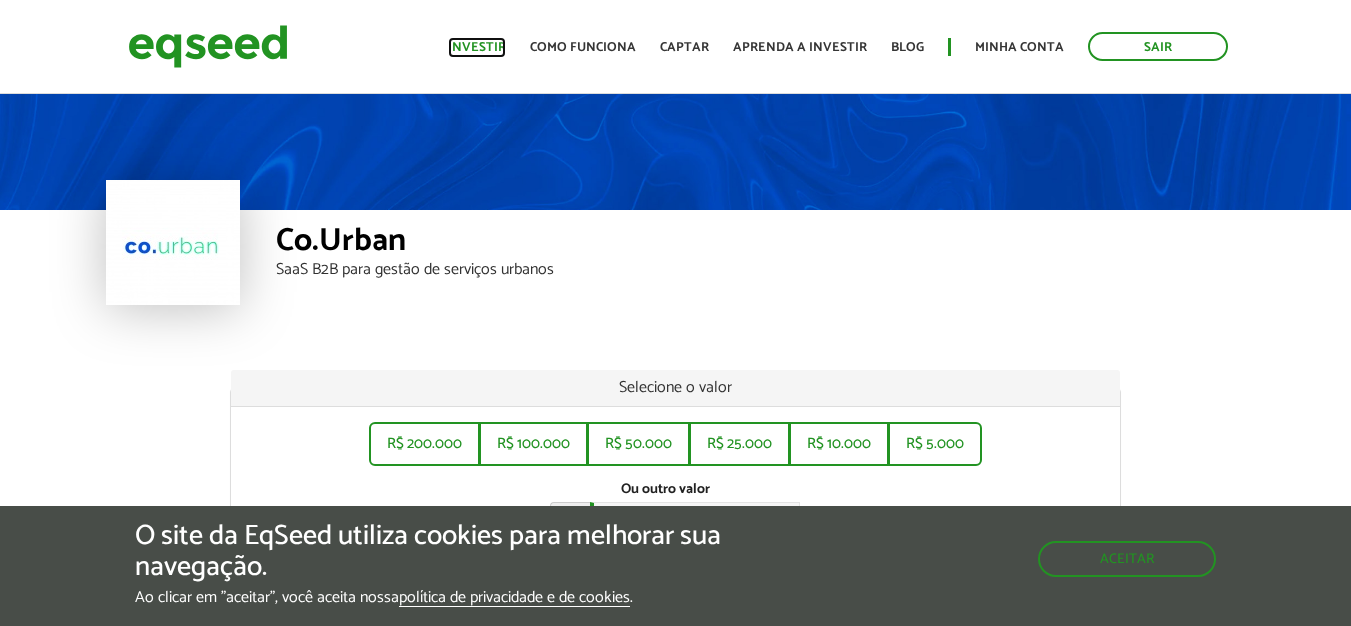 click on "Investir" at bounding box center (477, 47) 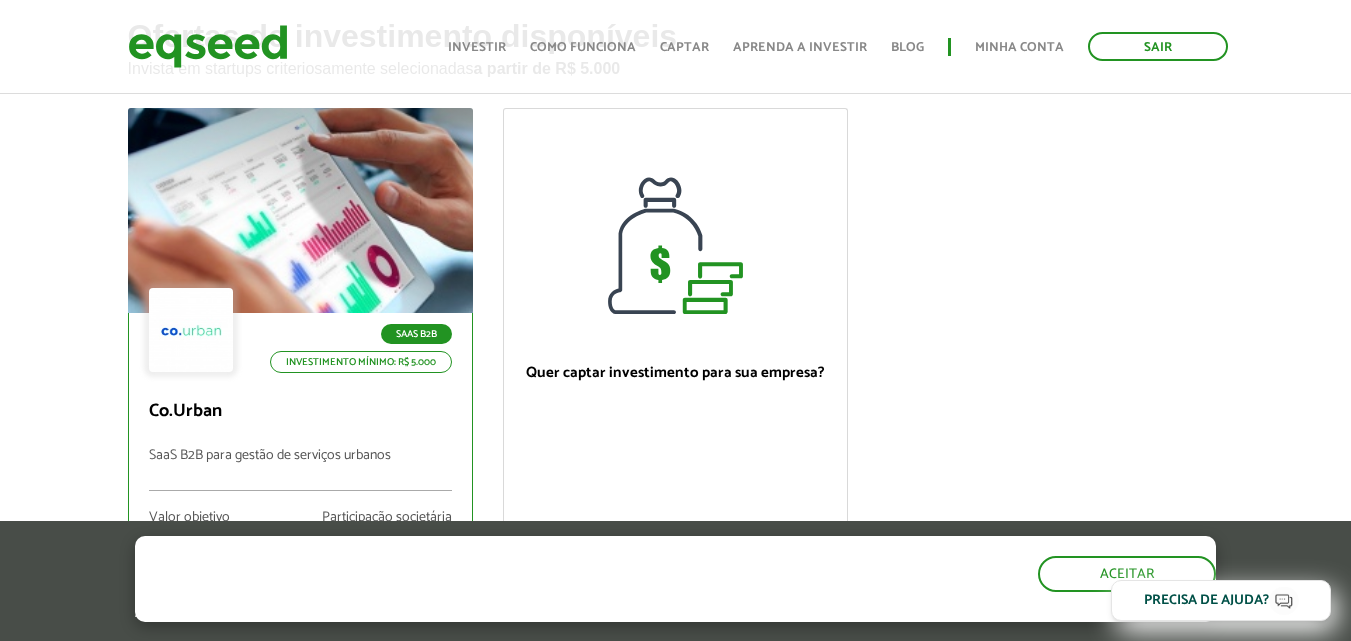 scroll, scrollTop: 200, scrollLeft: 0, axis: vertical 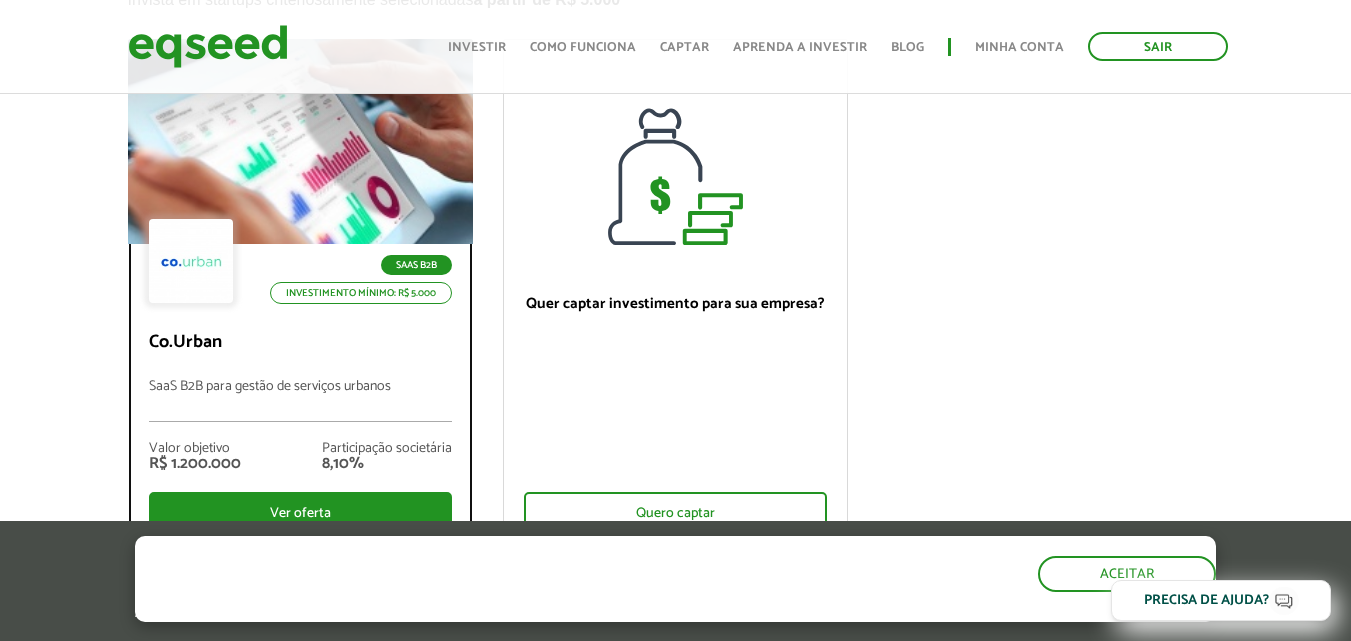 click on "SaaS B2B
Investimento mínimo: R$ 5.000" at bounding box center [356, 279] 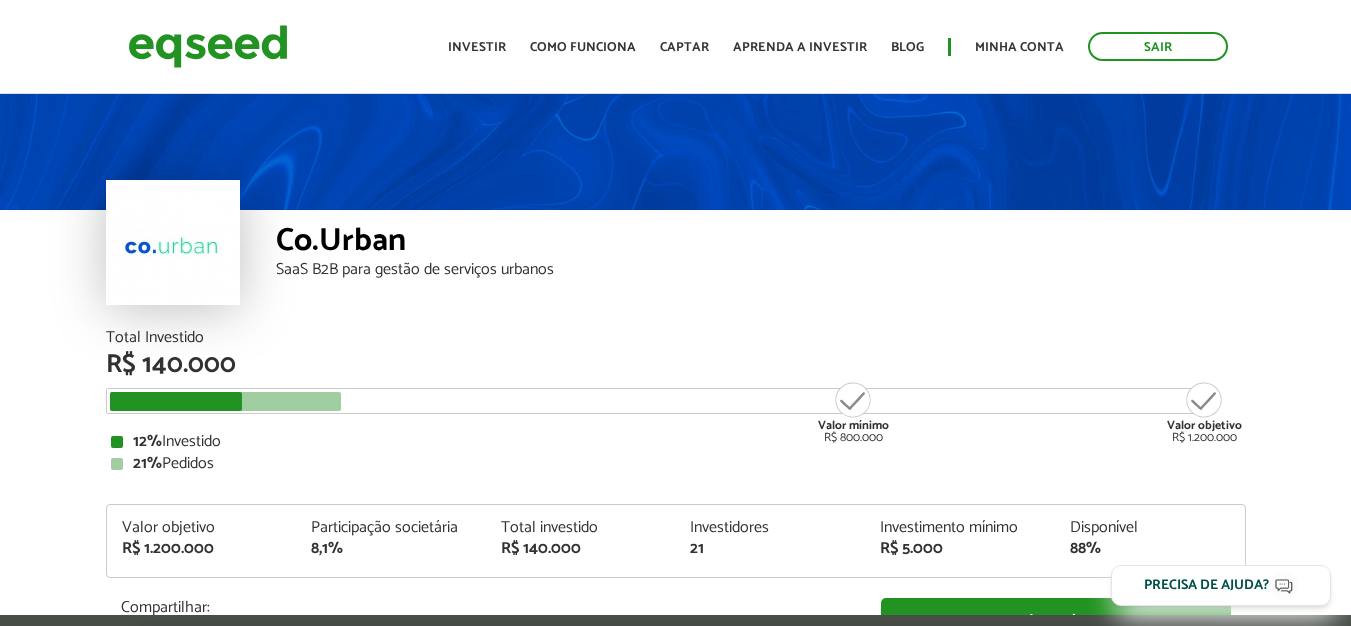 scroll, scrollTop: 0, scrollLeft: 0, axis: both 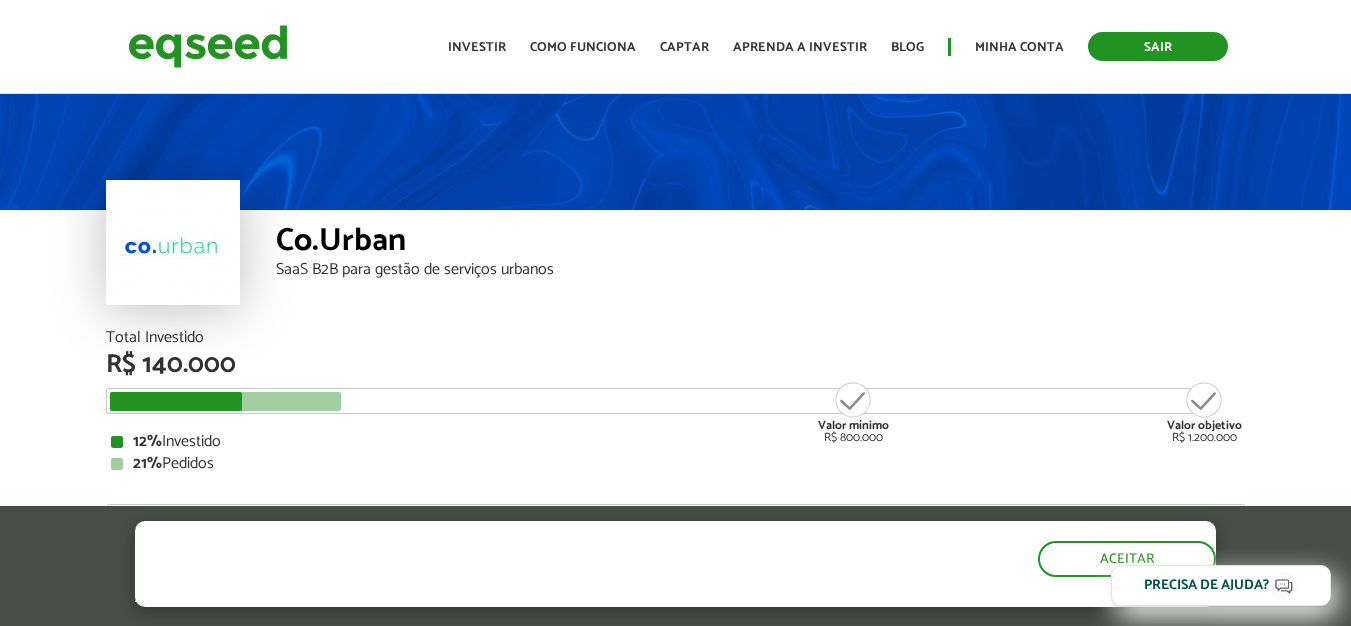 click on "Sair" at bounding box center (1158, 46) 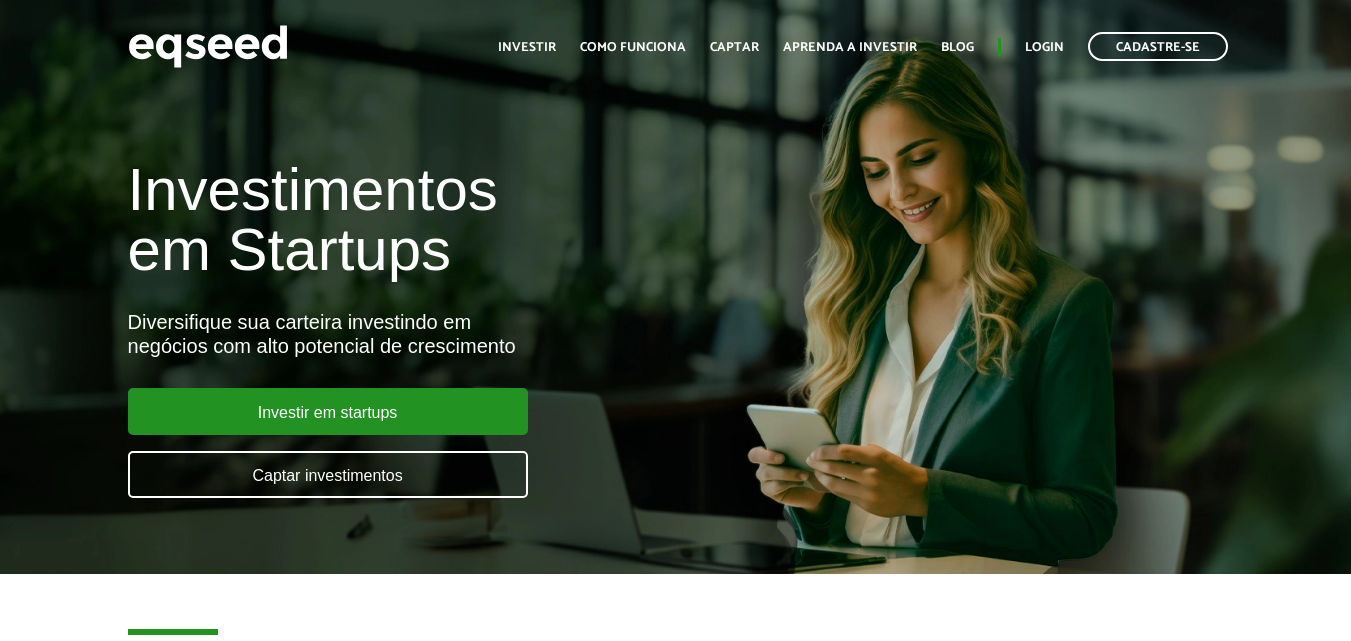 scroll, scrollTop: 0, scrollLeft: 0, axis: both 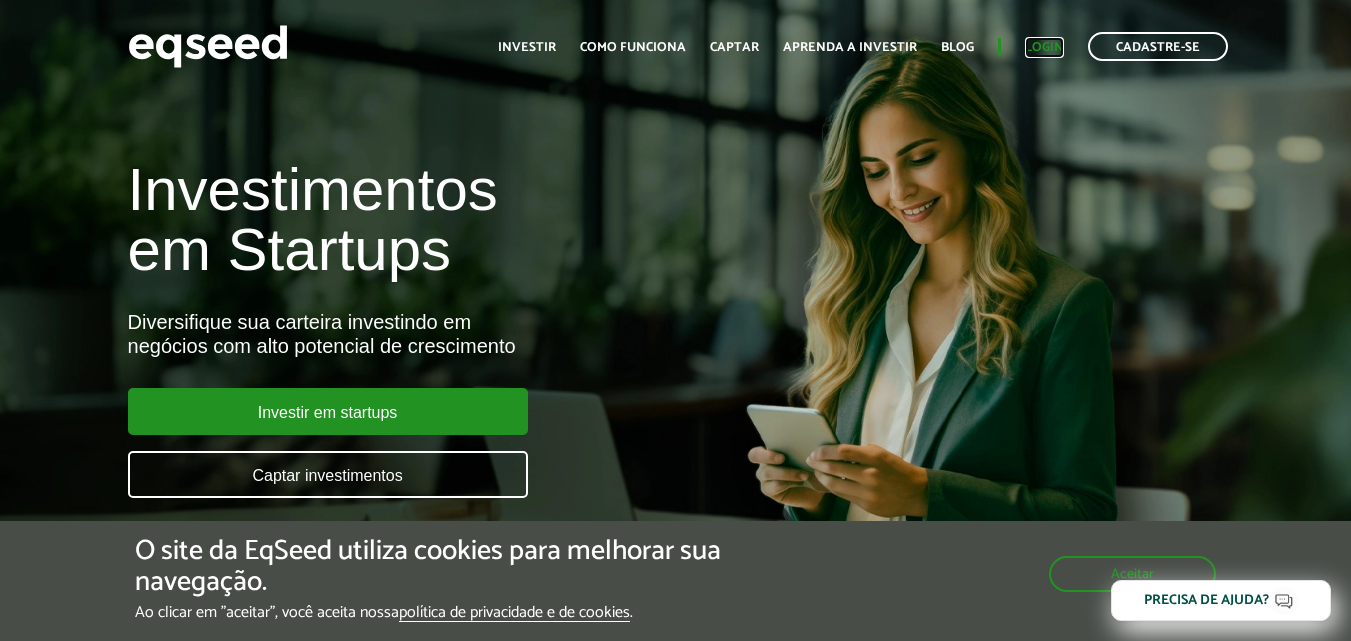 click on "Login" at bounding box center [1044, 47] 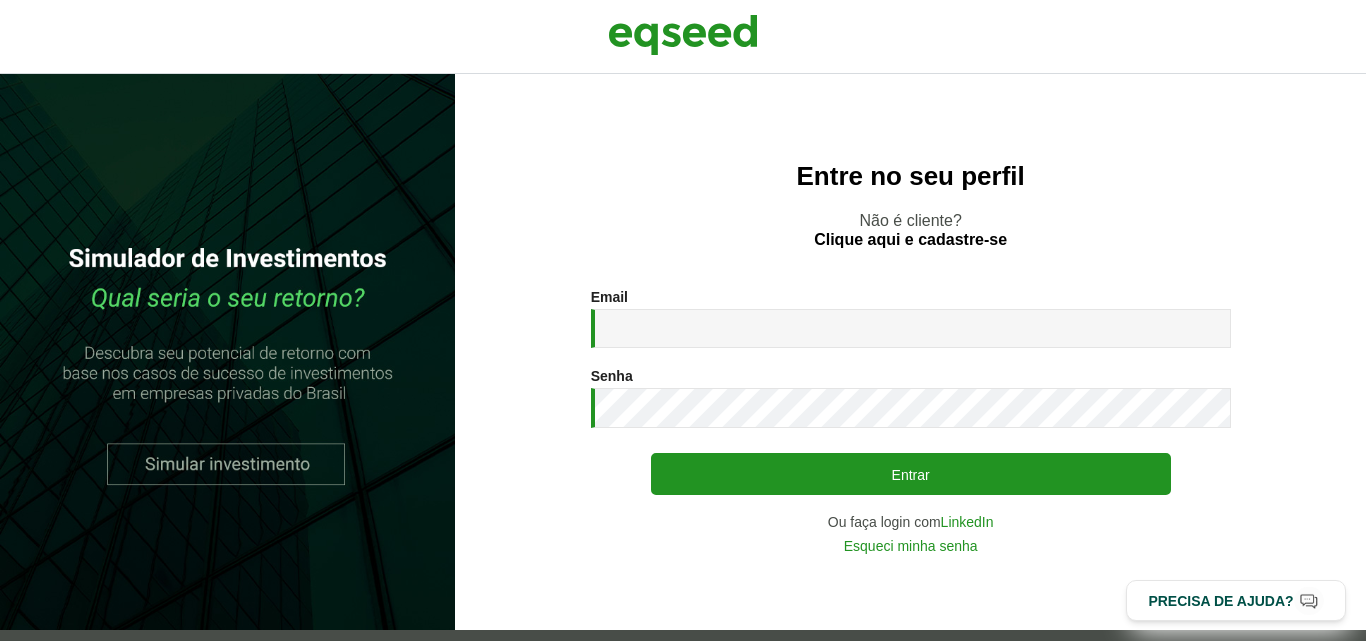 scroll, scrollTop: 0, scrollLeft: 0, axis: both 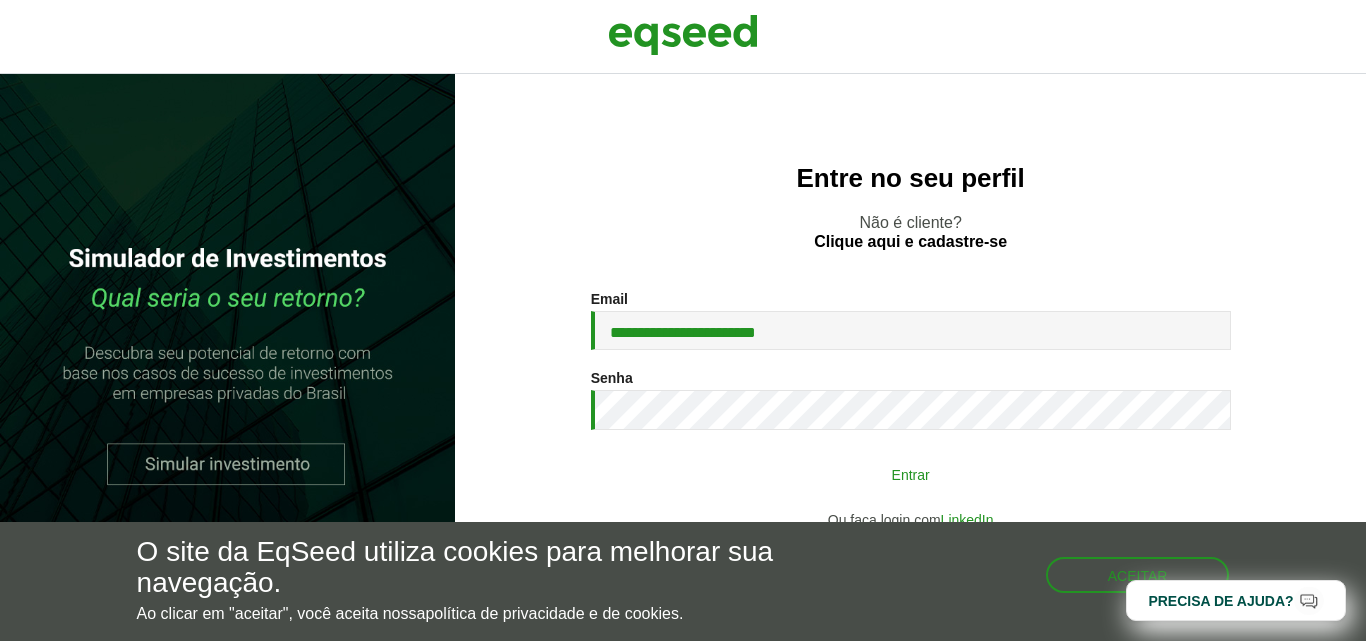 click on "Entrar" at bounding box center (911, 474) 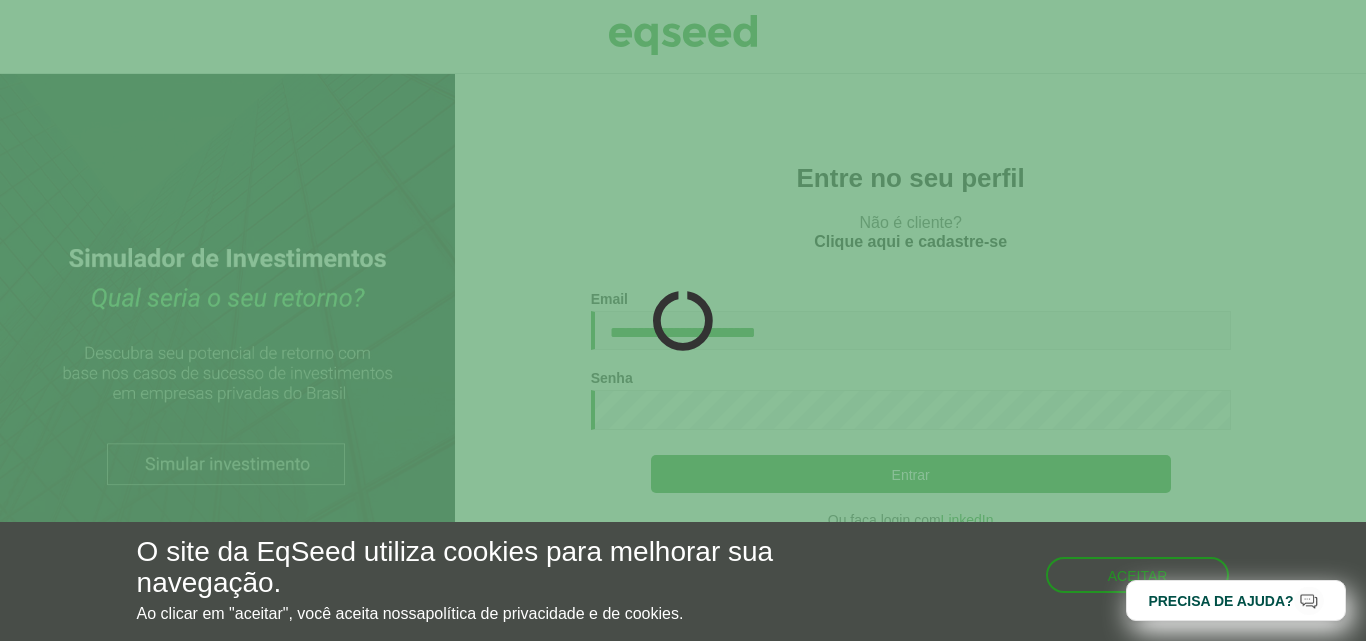 scroll, scrollTop: 0, scrollLeft: 0, axis: both 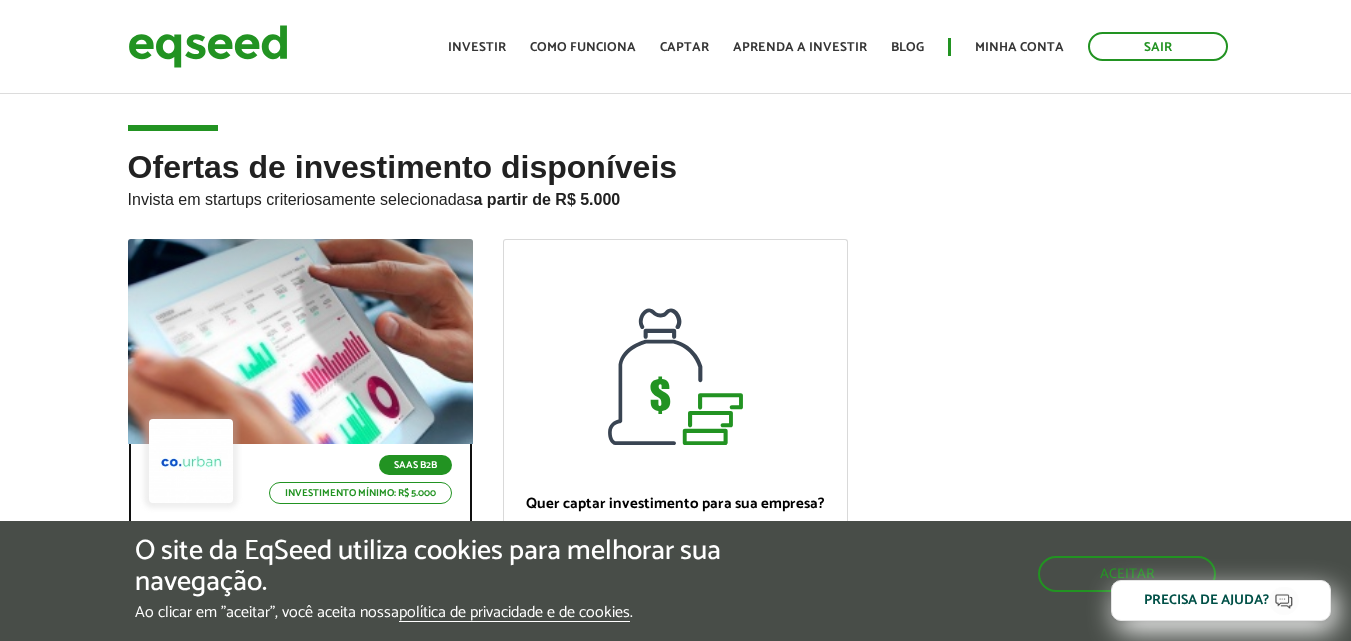 click on "SaaS B2B
Investimento mínimo: R$ 5.000" at bounding box center [355, 479] 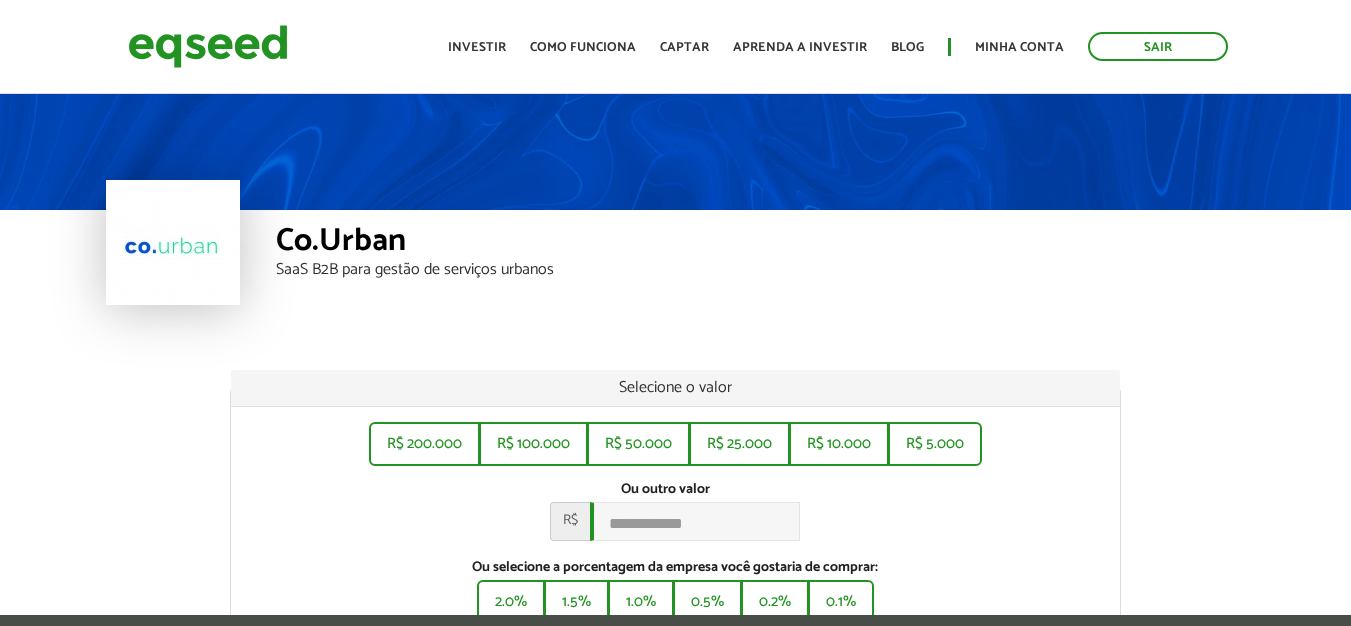 click on "Co.Urban" at bounding box center (761, 243) 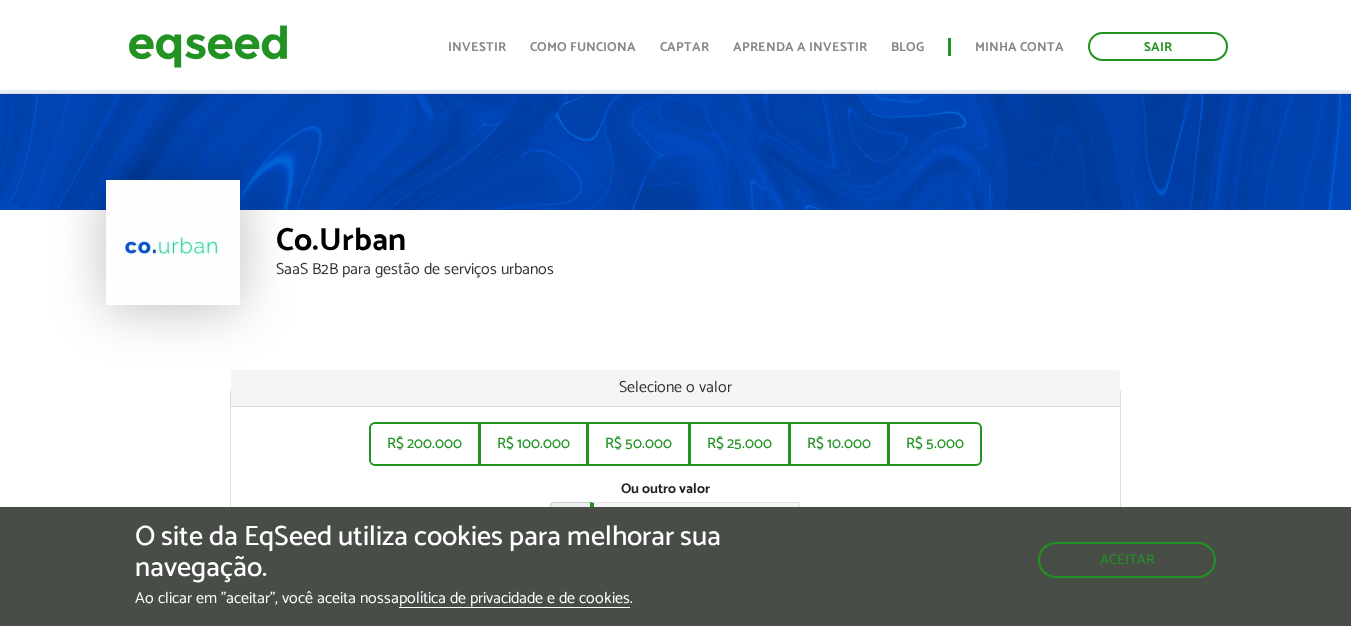 scroll, scrollTop: 200, scrollLeft: 0, axis: vertical 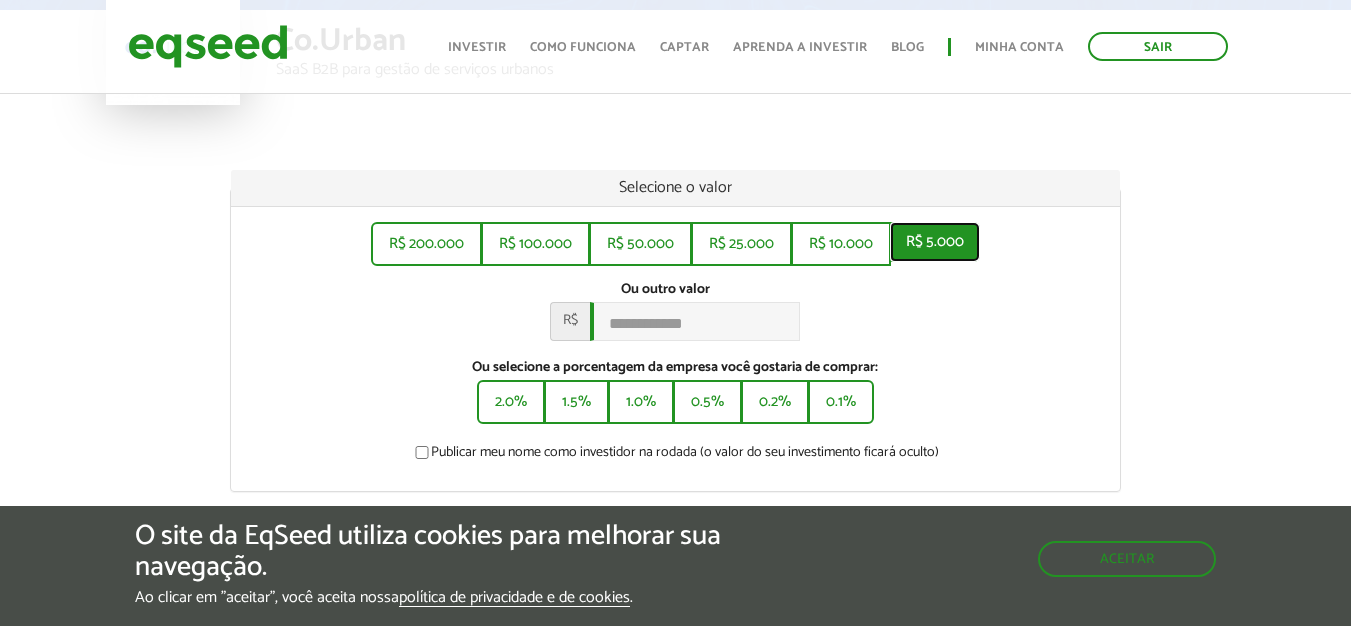 click on "R$ 5.000" at bounding box center [935, 242] 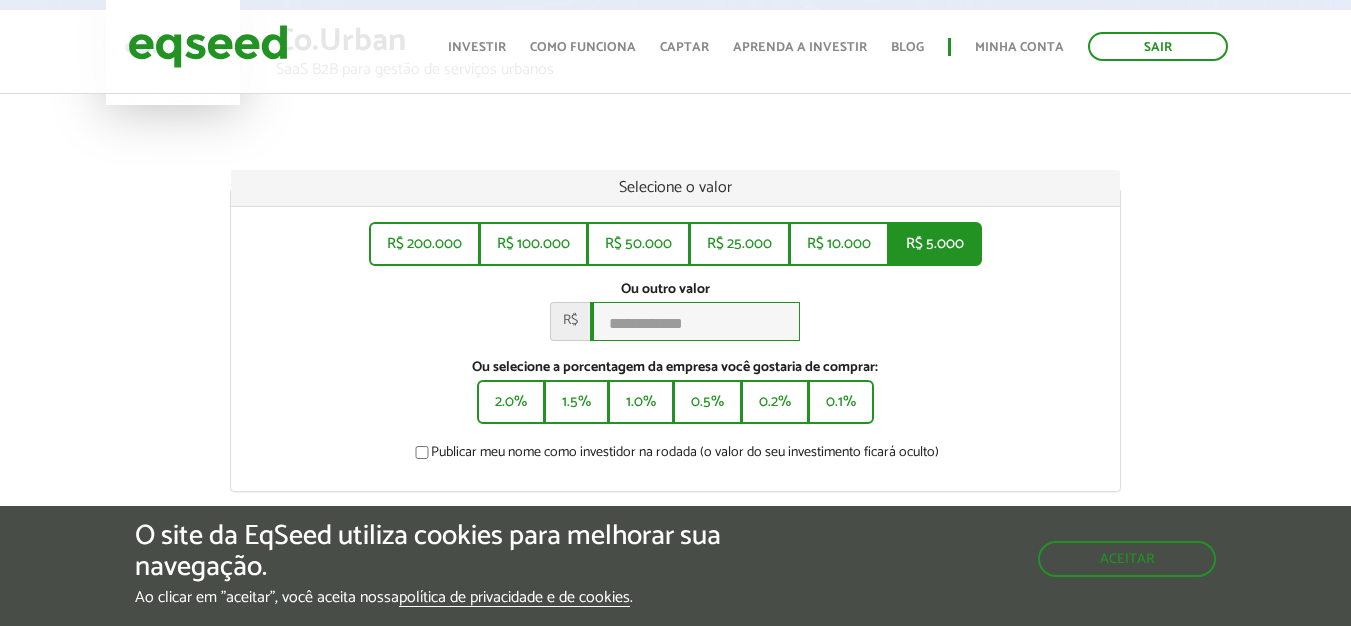 type on "*****" 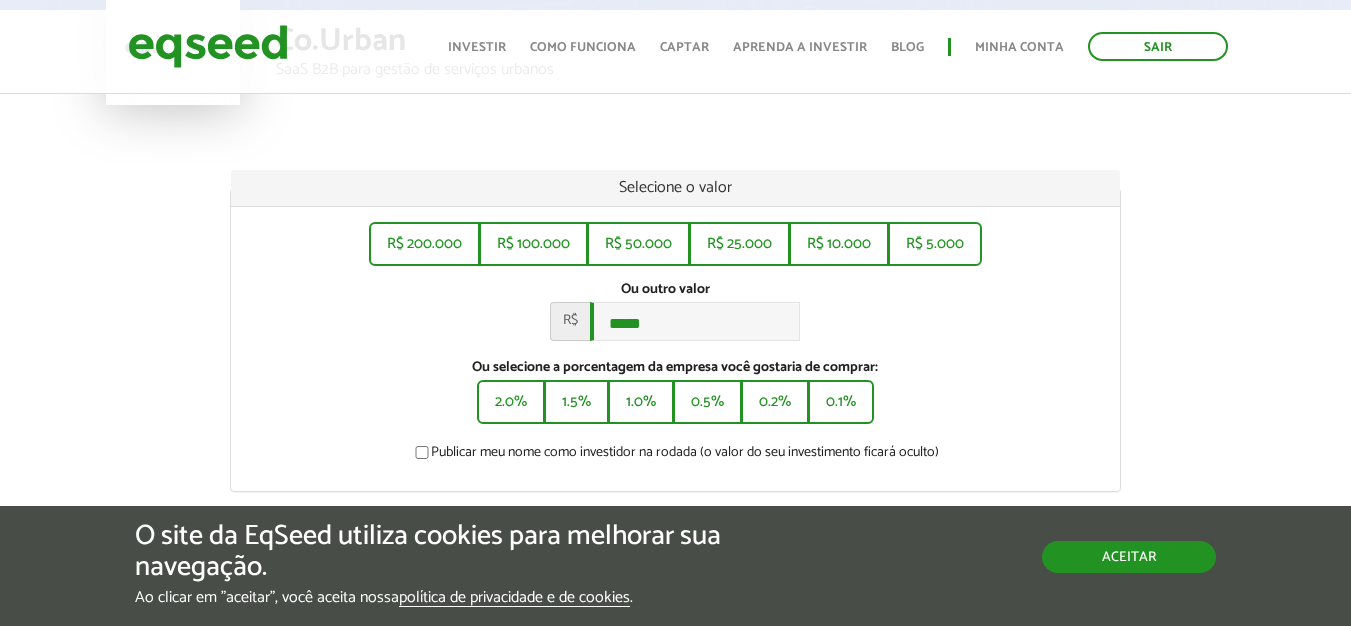 click on "Aceitar" at bounding box center (1129, 557) 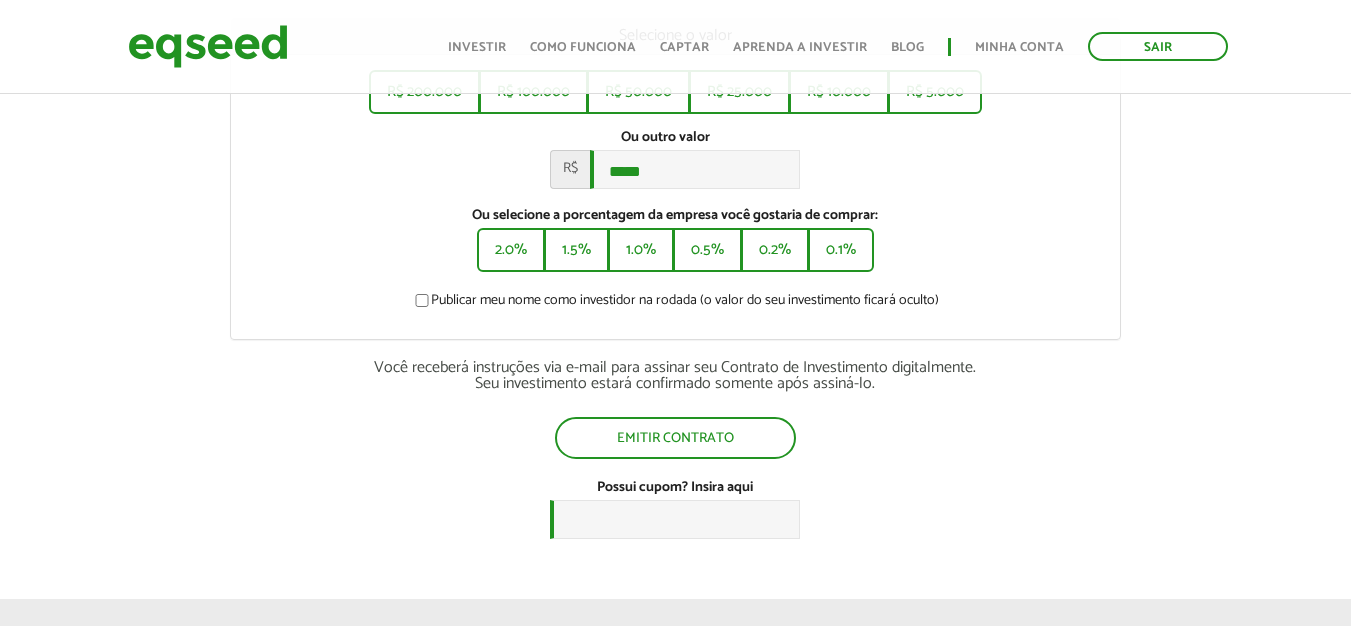 scroll, scrollTop: 400, scrollLeft: 0, axis: vertical 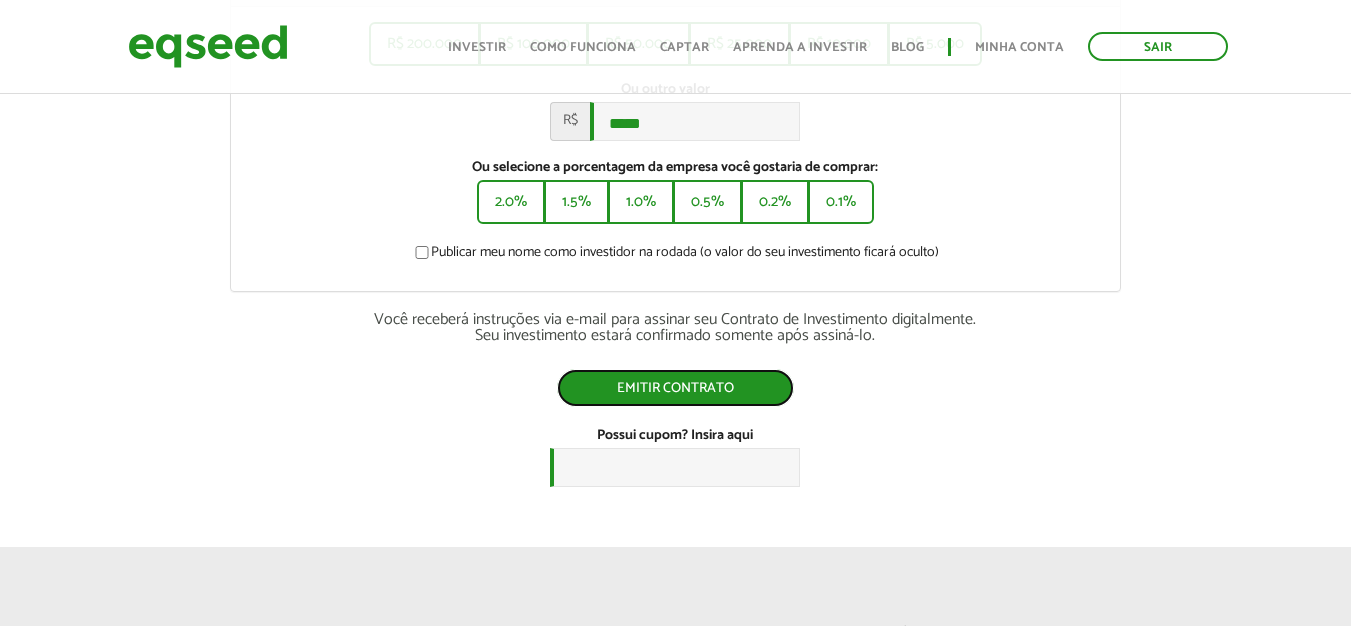 click on "Emitir contrato" at bounding box center [675, 388] 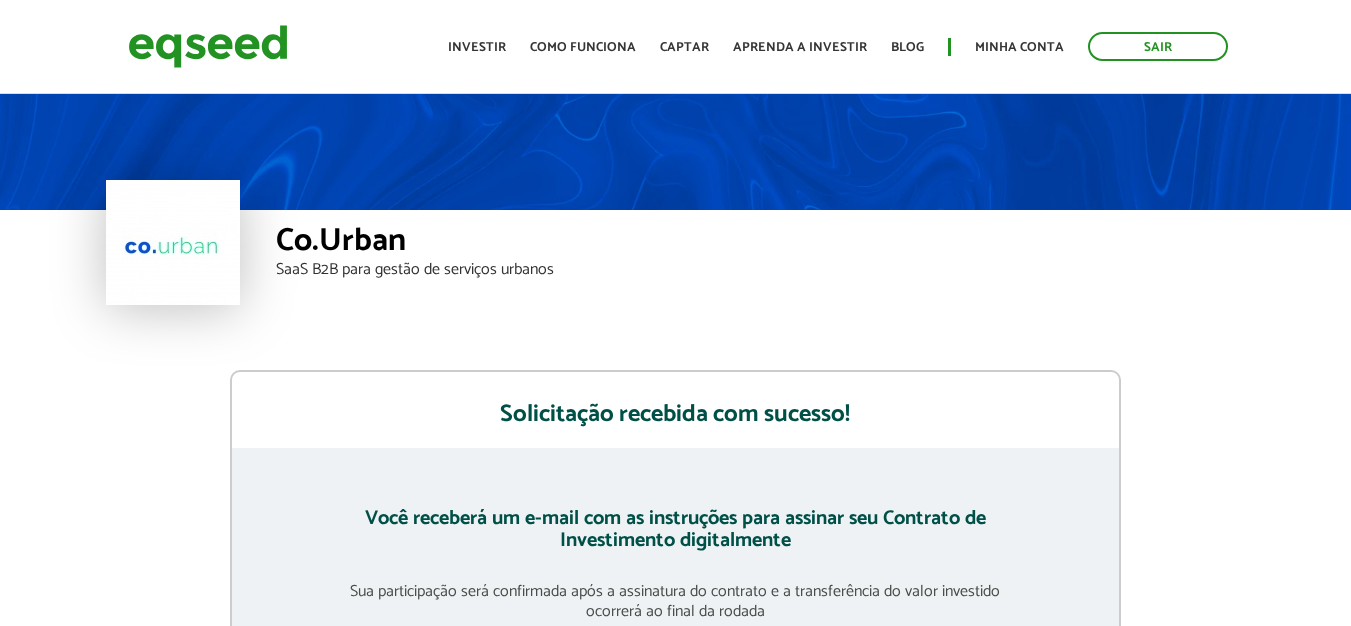 scroll, scrollTop: 0, scrollLeft: 0, axis: both 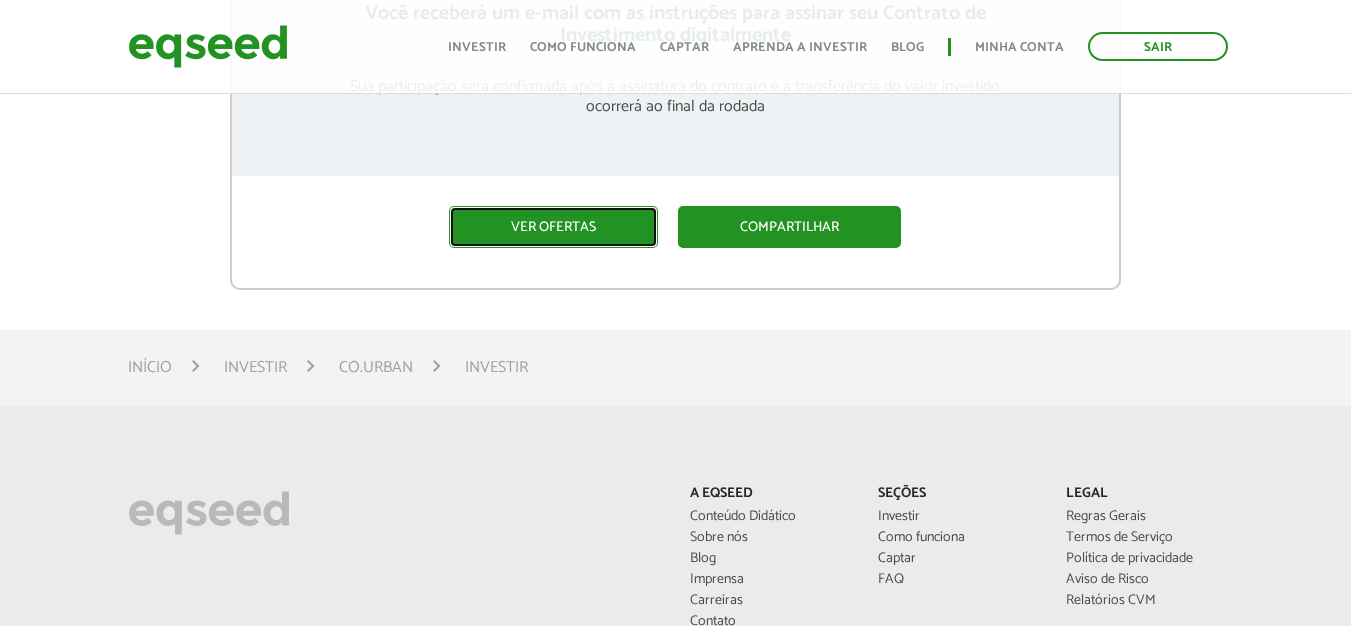 click on "Ver ofertas" at bounding box center [553, 227] 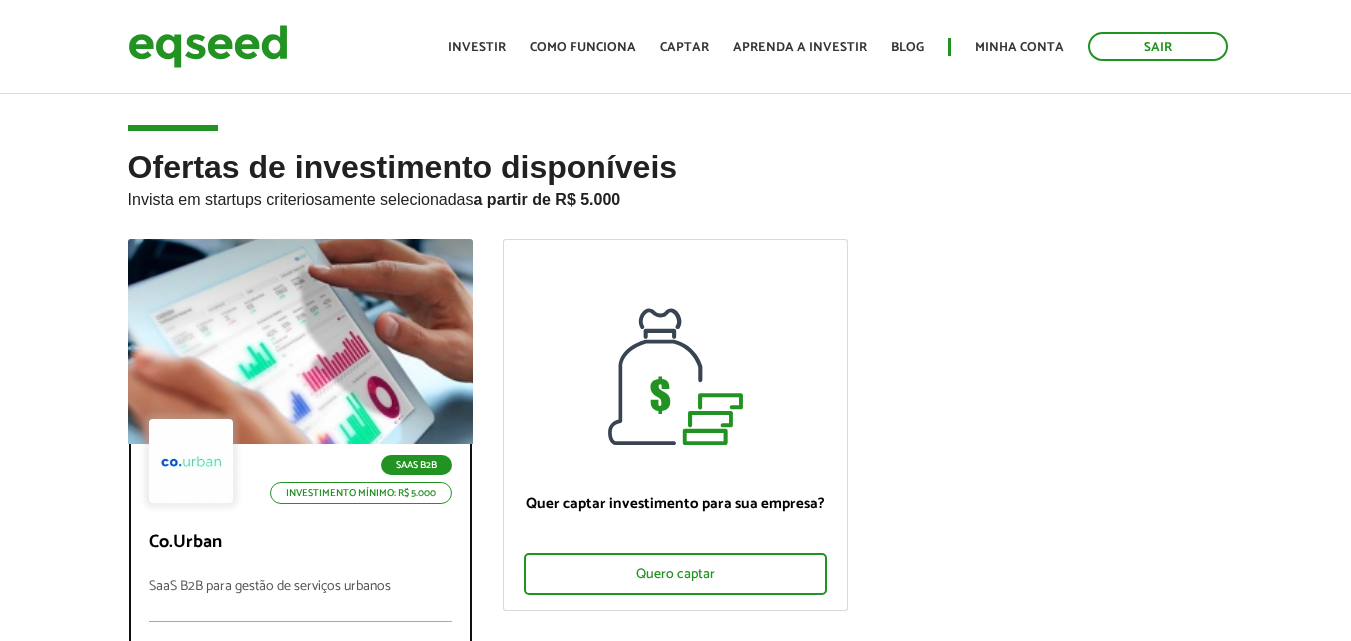 click on "Ver oferta" at bounding box center (300, 713) 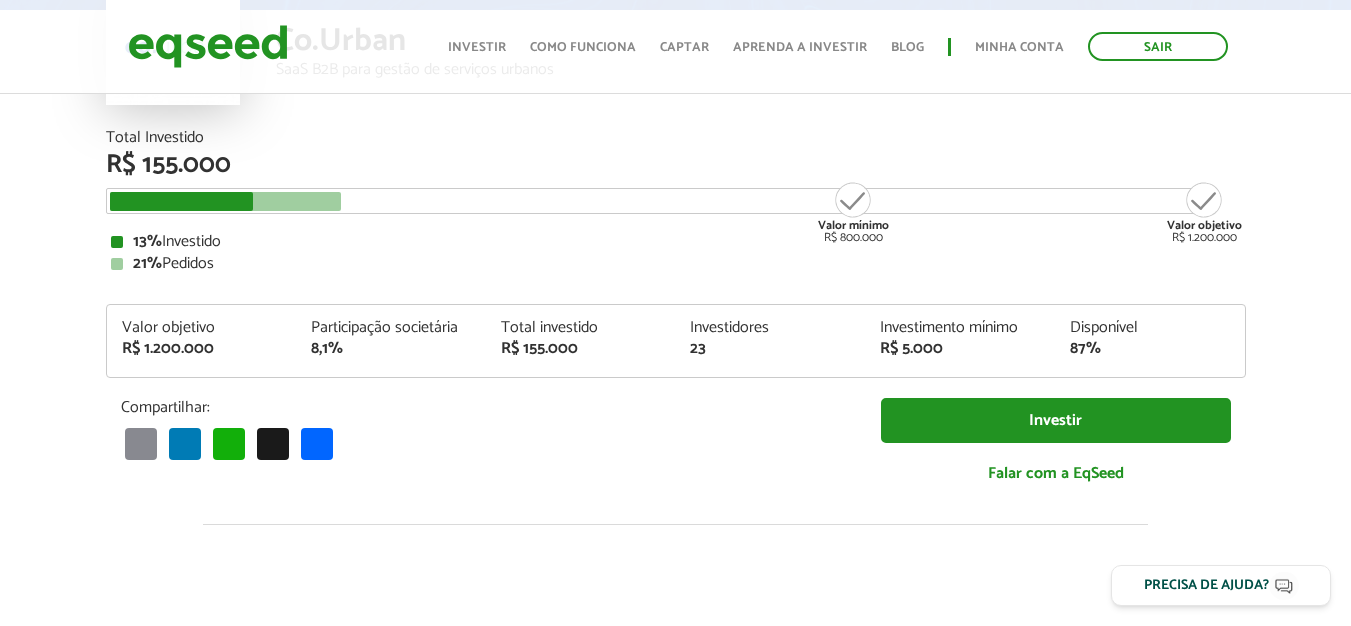 scroll, scrollTop: 200, scrollLeft: 0, axis: vertical 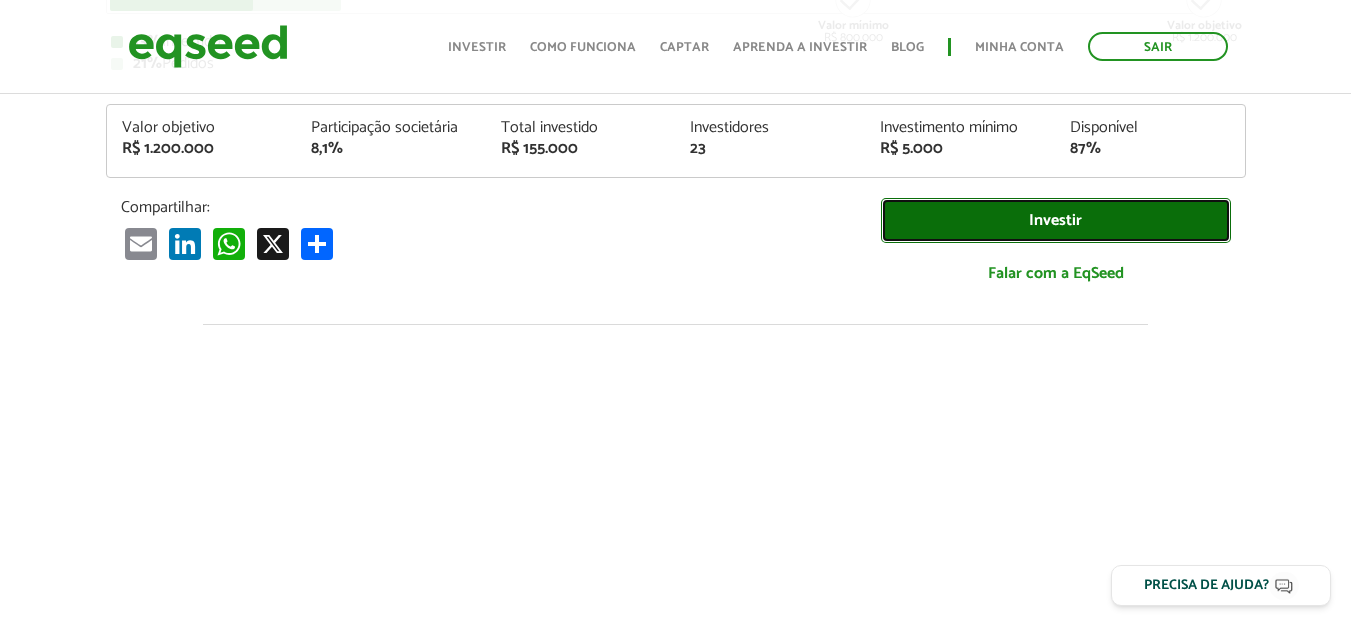 click on "Investir" at bounding box center [1056, 220] 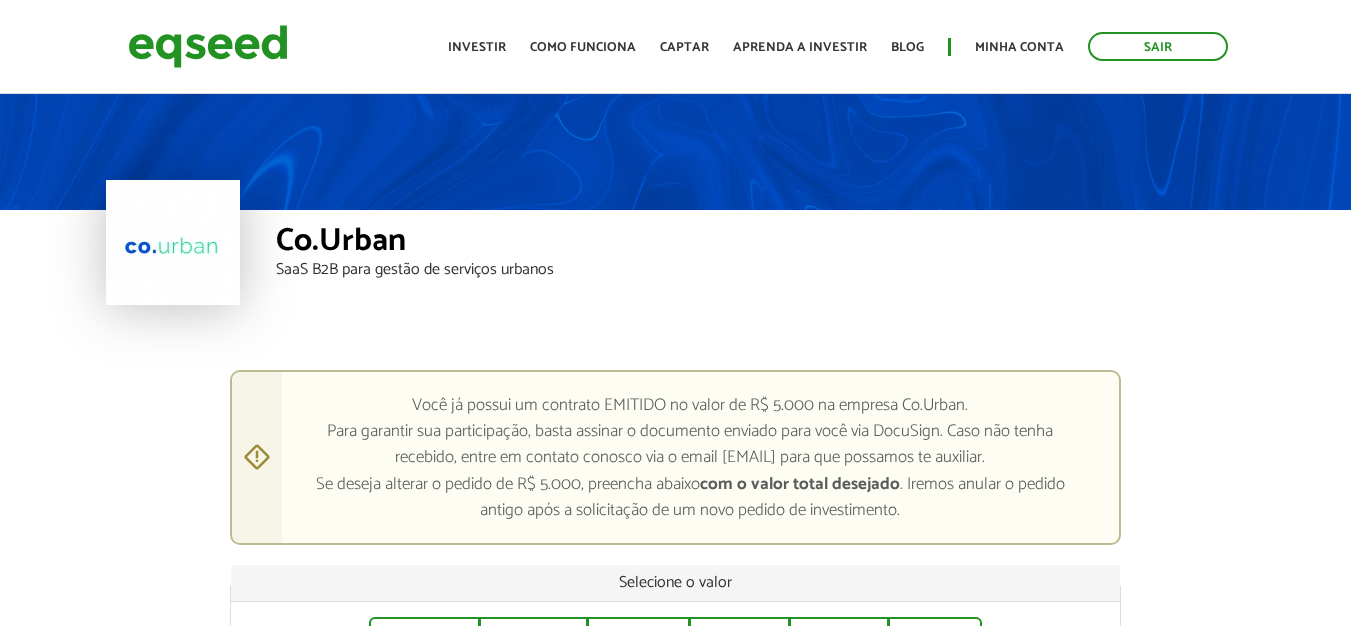 scroll, scrollTop: 0, scrollLeft: 0, axis: both 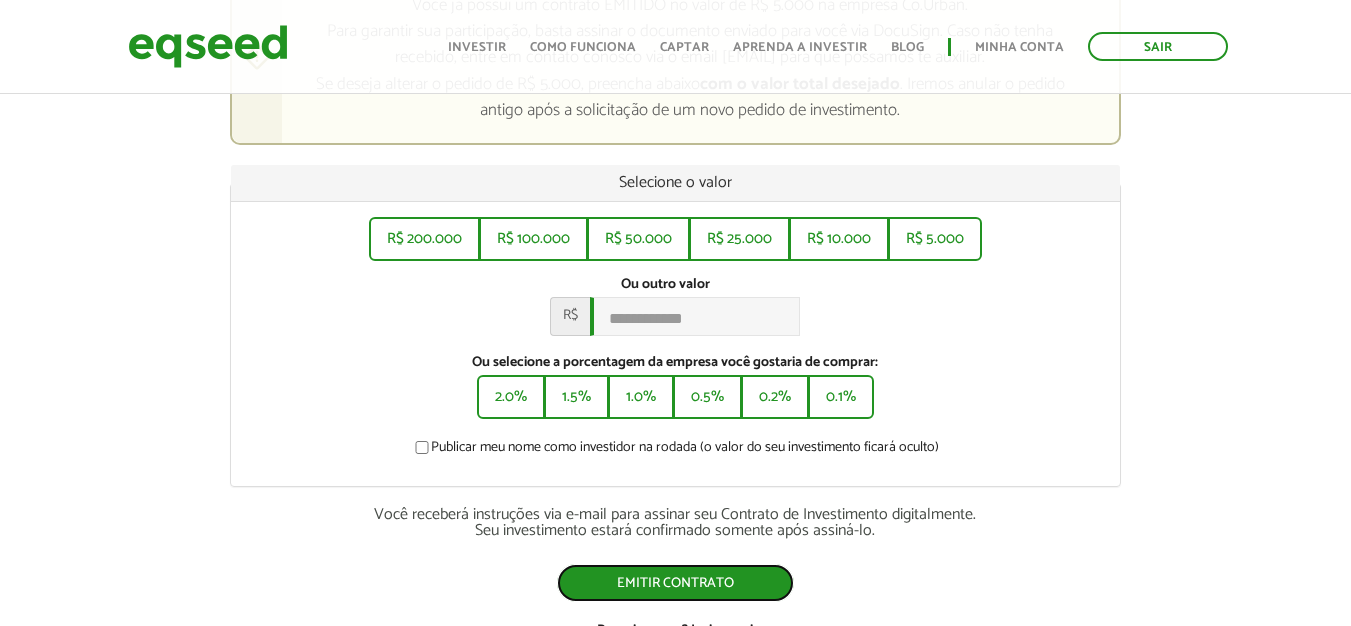 click on "Emitir contrato" at bounding box center [675, 583] 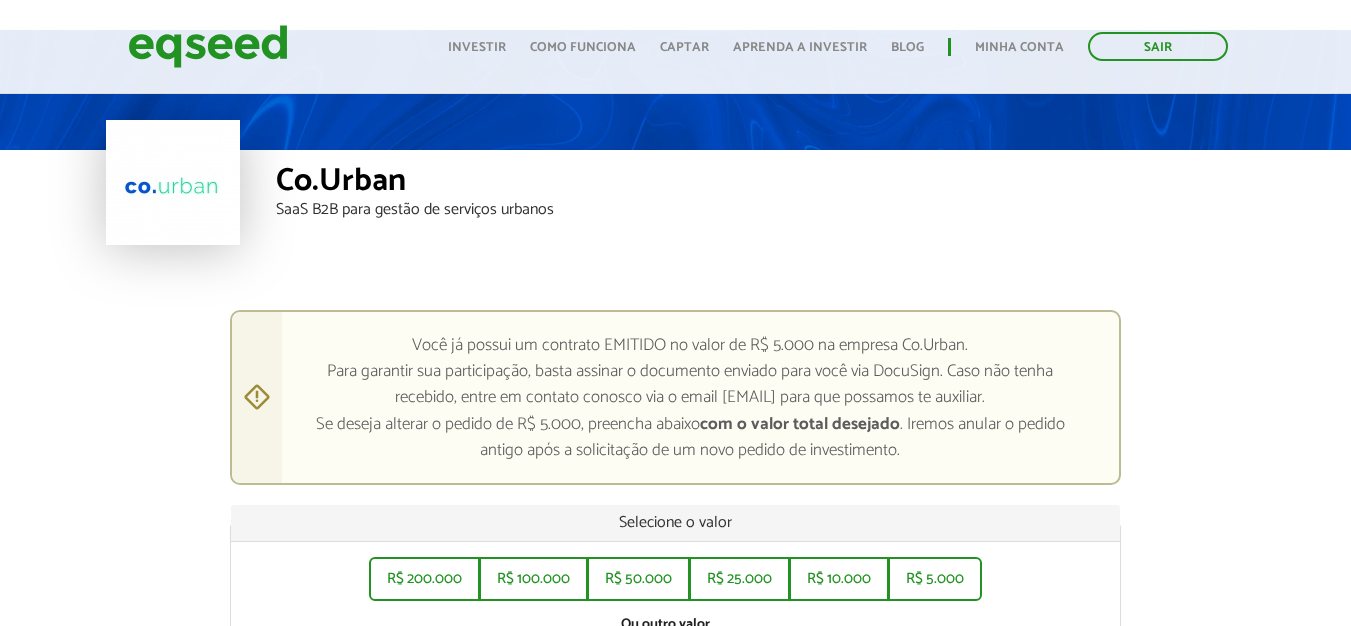 scroll, scrollTop: 0, scrollLeft: 0, axis: both 